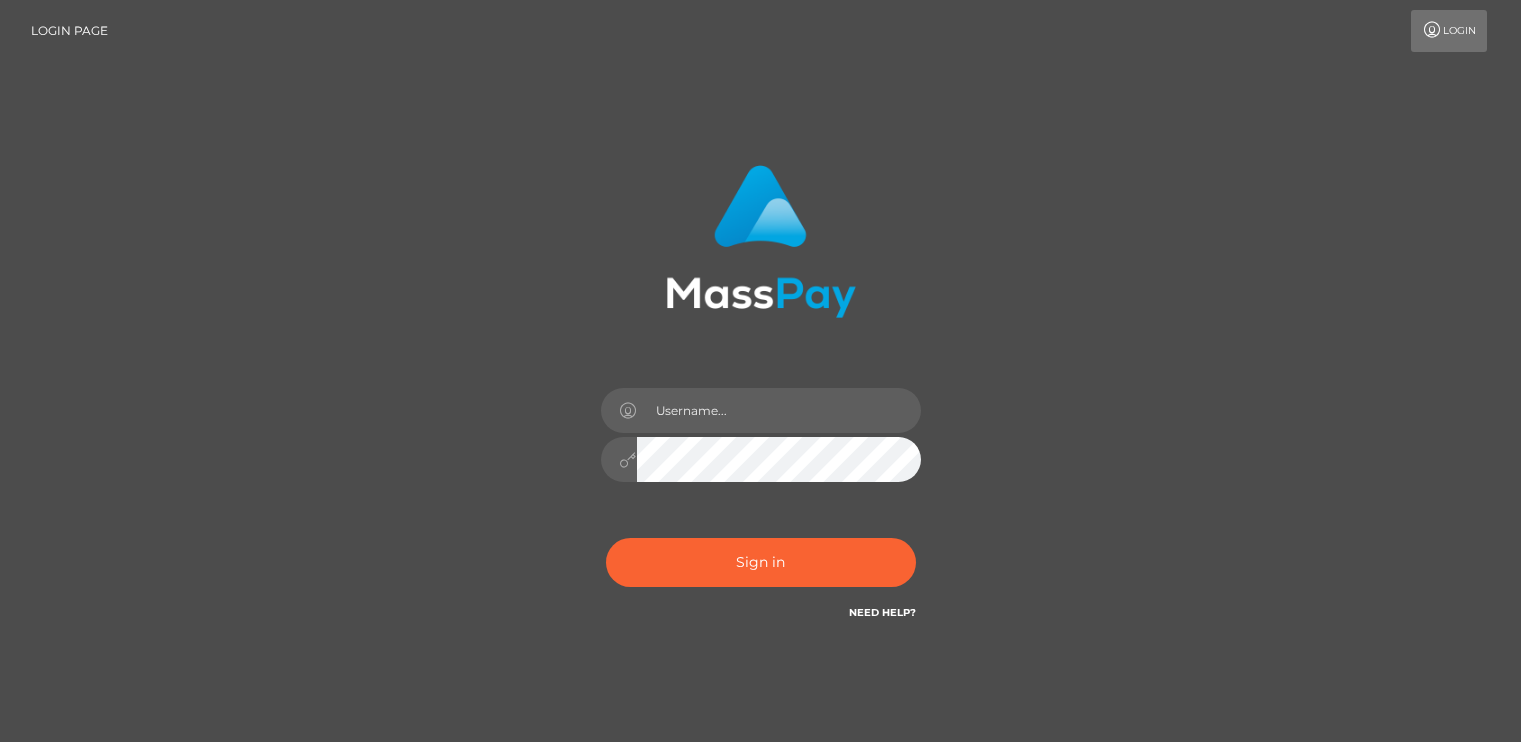 scroll, scrollTop: 0, scrollLeft: 0, axis: both 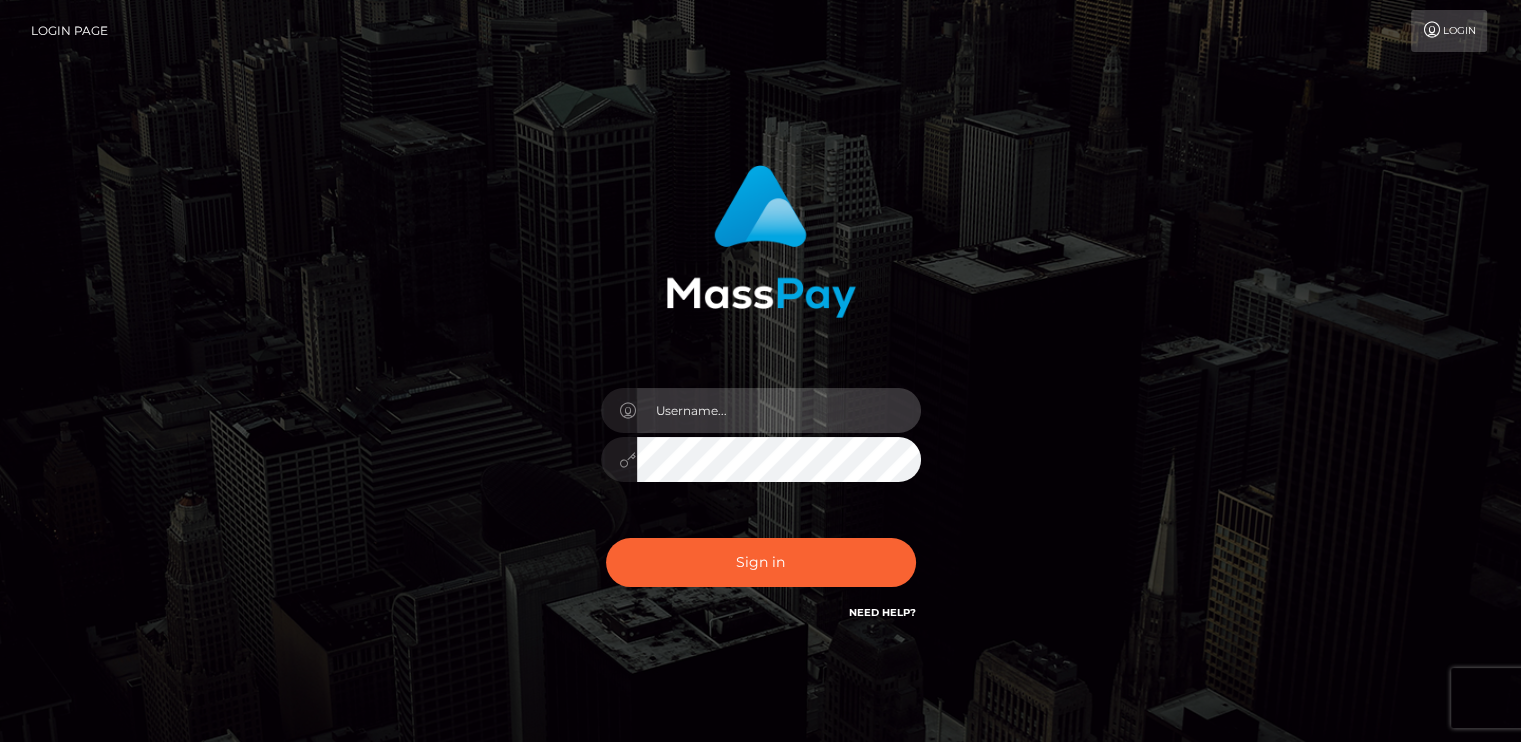 type on "[USERNAME]@example.com" 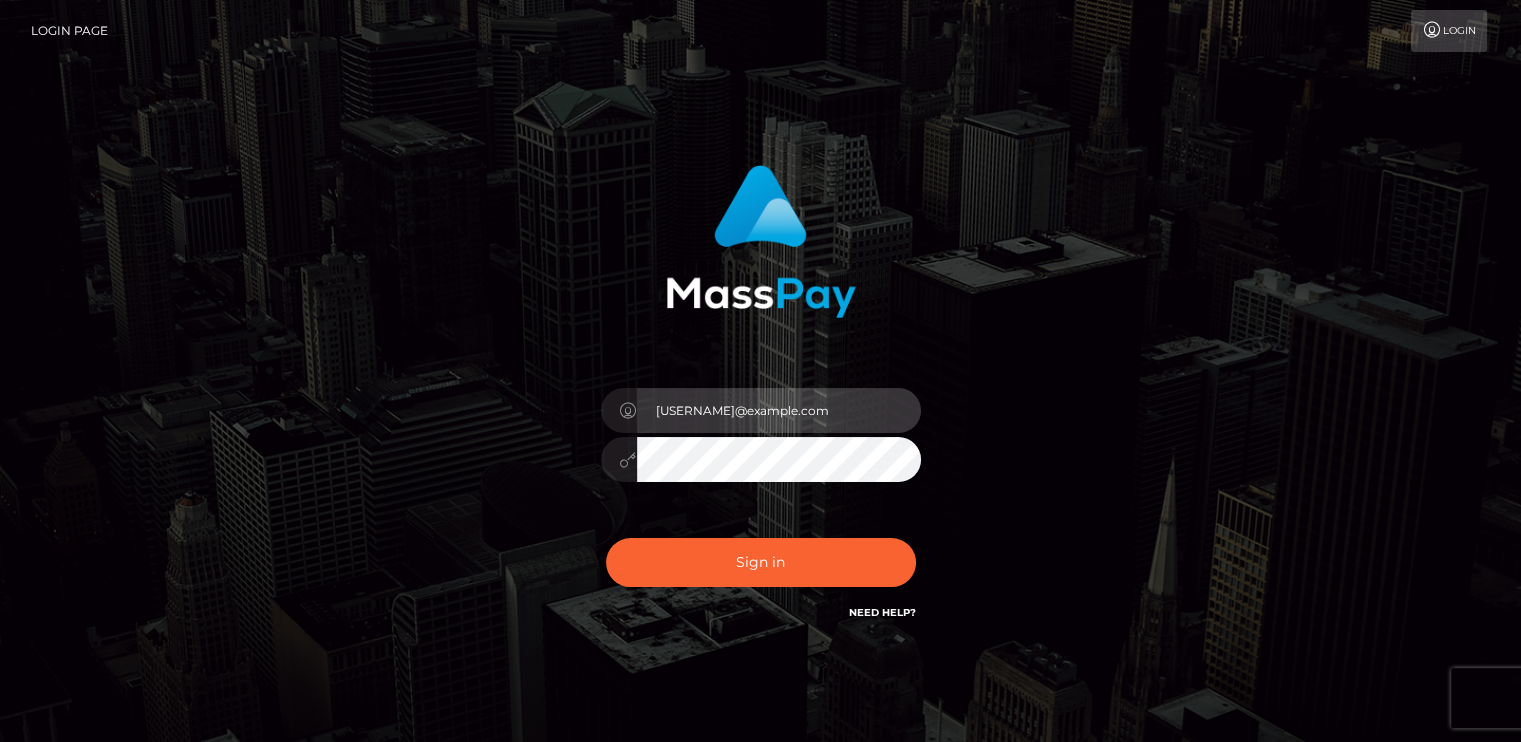 click on "[USERNAME]@example.com" at bounding box center [779, 410] 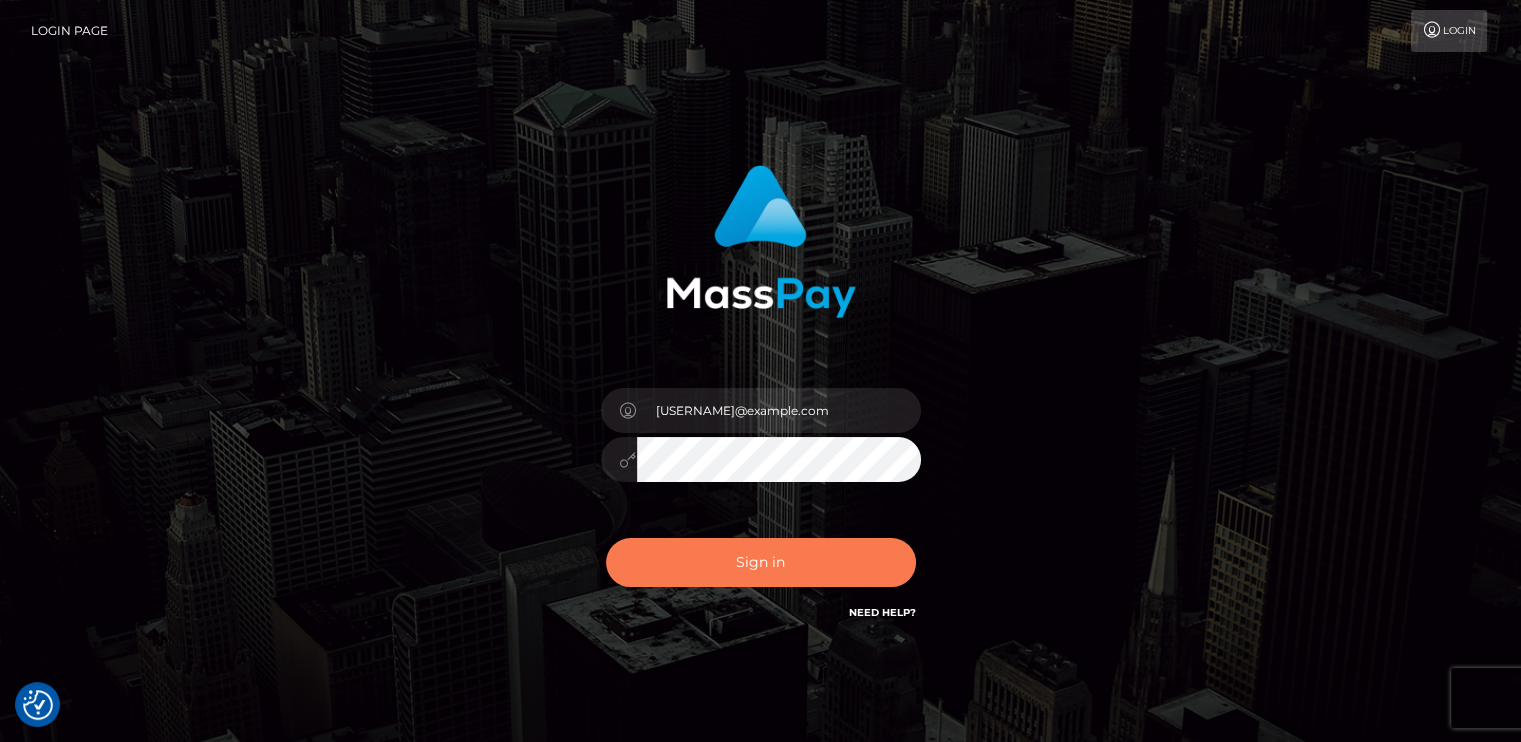 click on "Sign in" at bounding box center [761, 562] 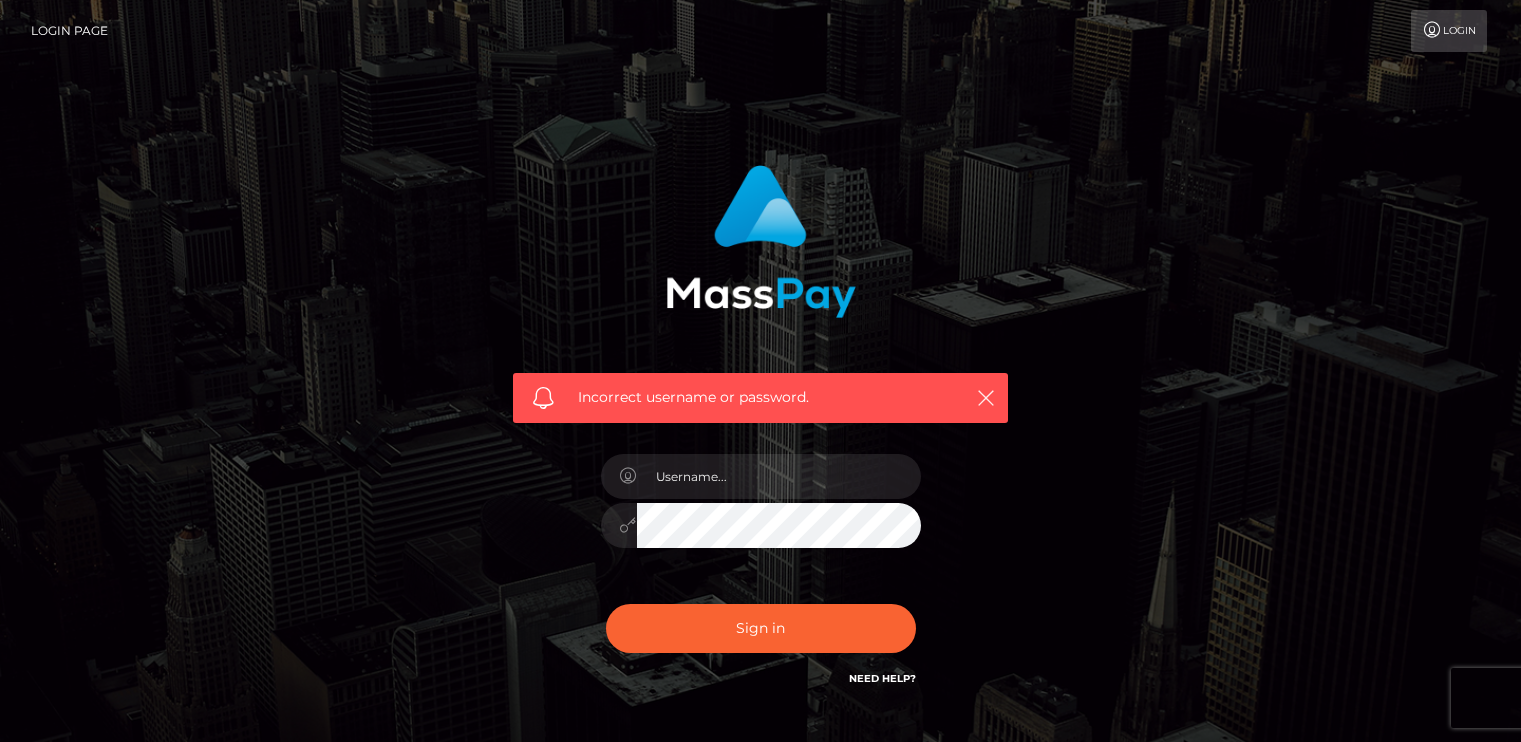 scroll, scrollTop: 0, scrollLeft: 0, axis: both 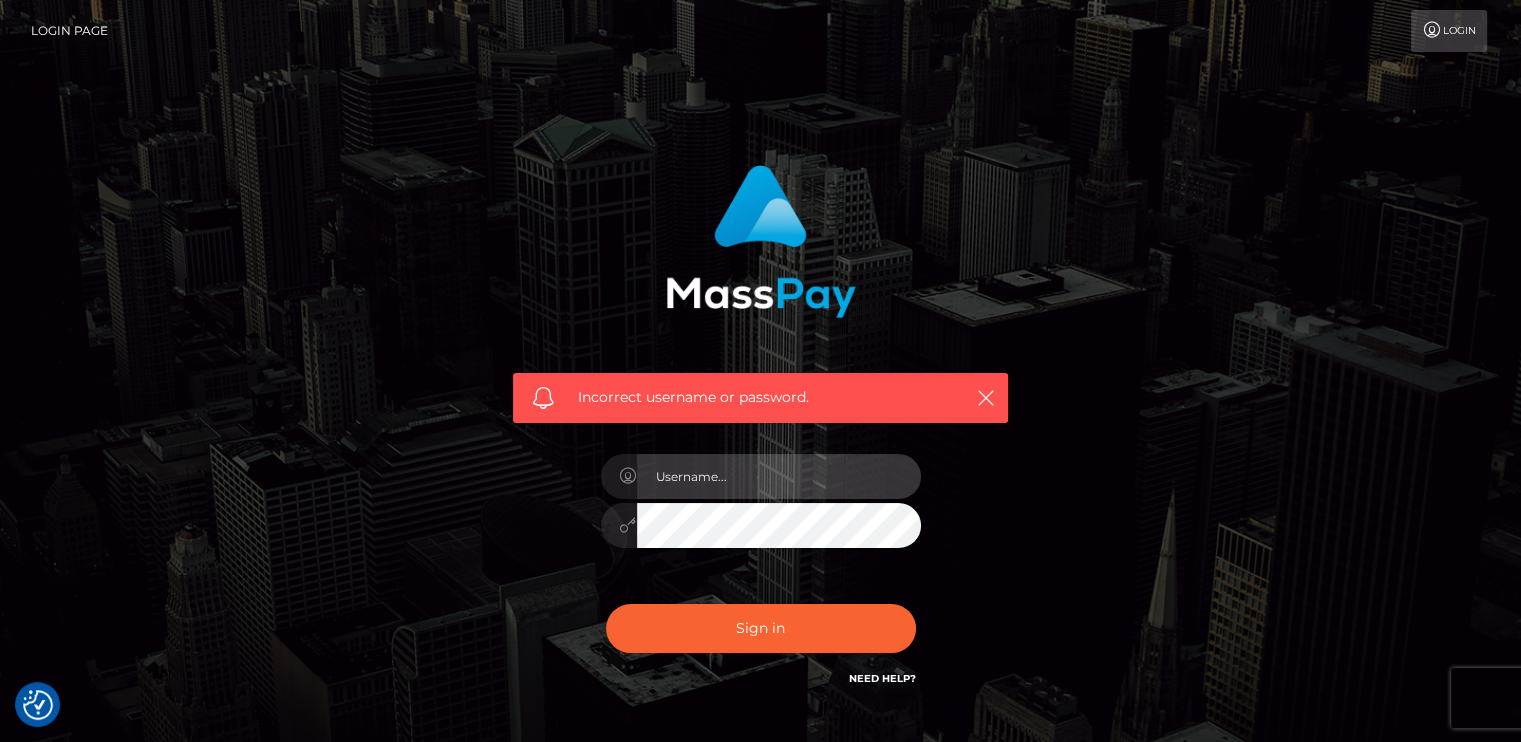 type on "nancynyamoita00@gmail.com" 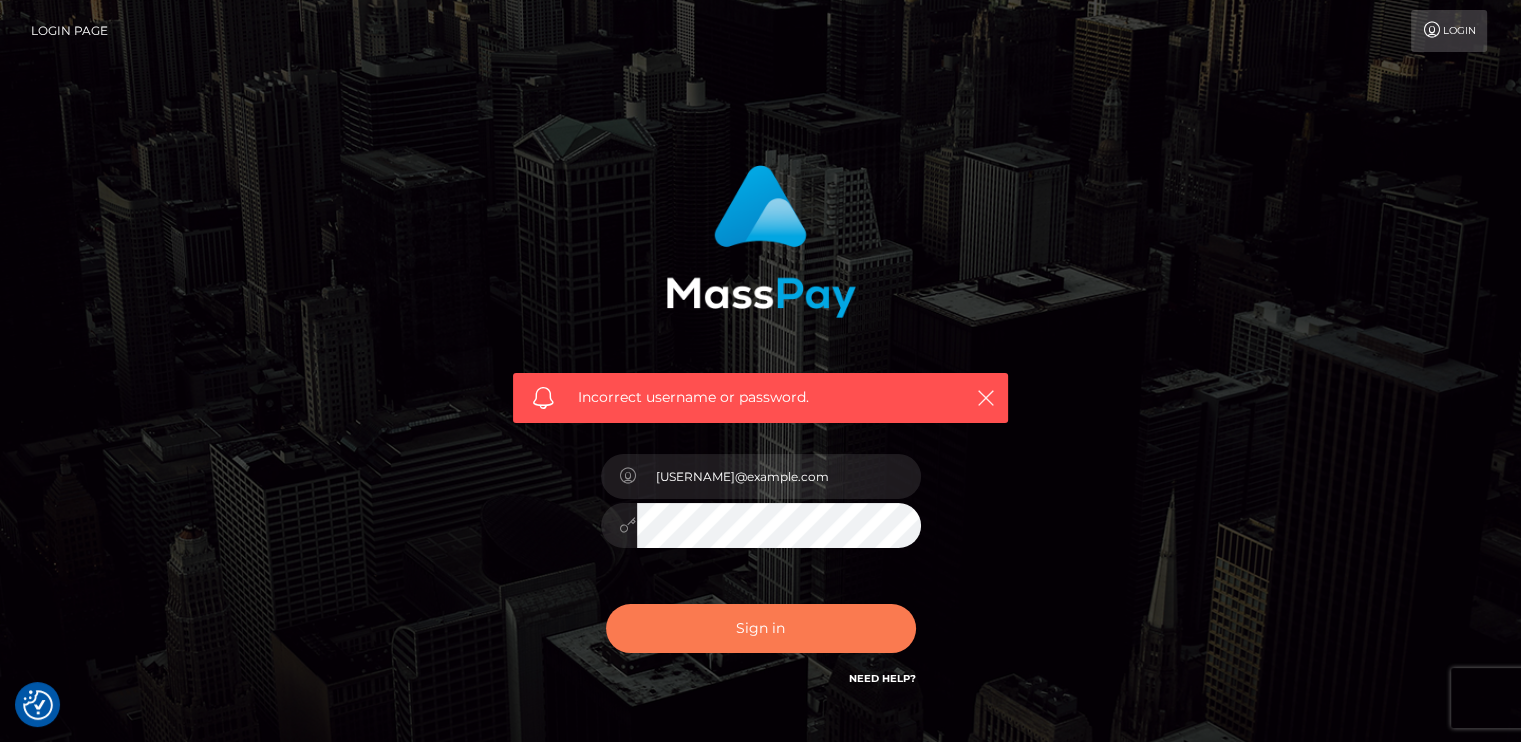 click on "Sign in" at bounding box center [761, 628] 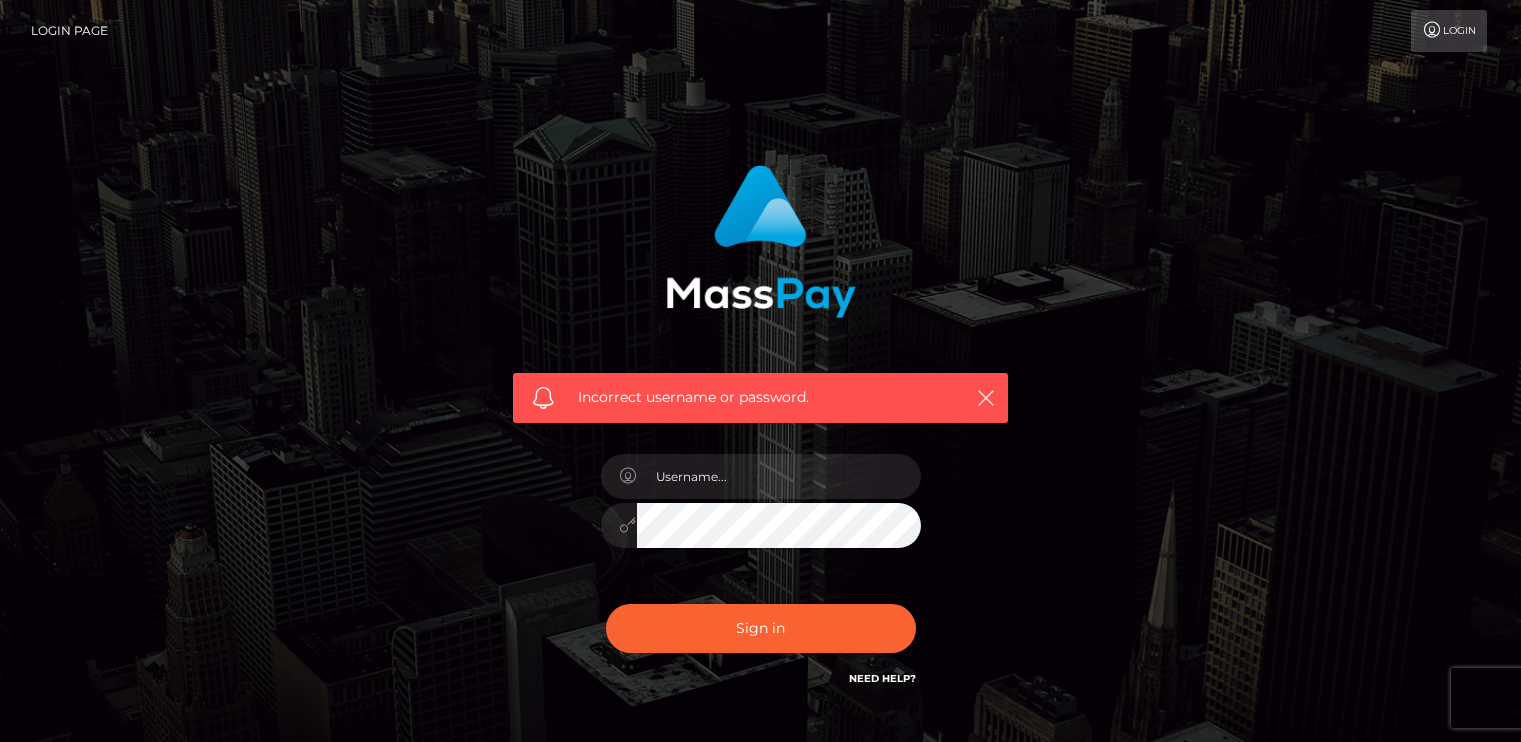 scroll, scrollTop: 0, scrollLeft: 0, axis: both 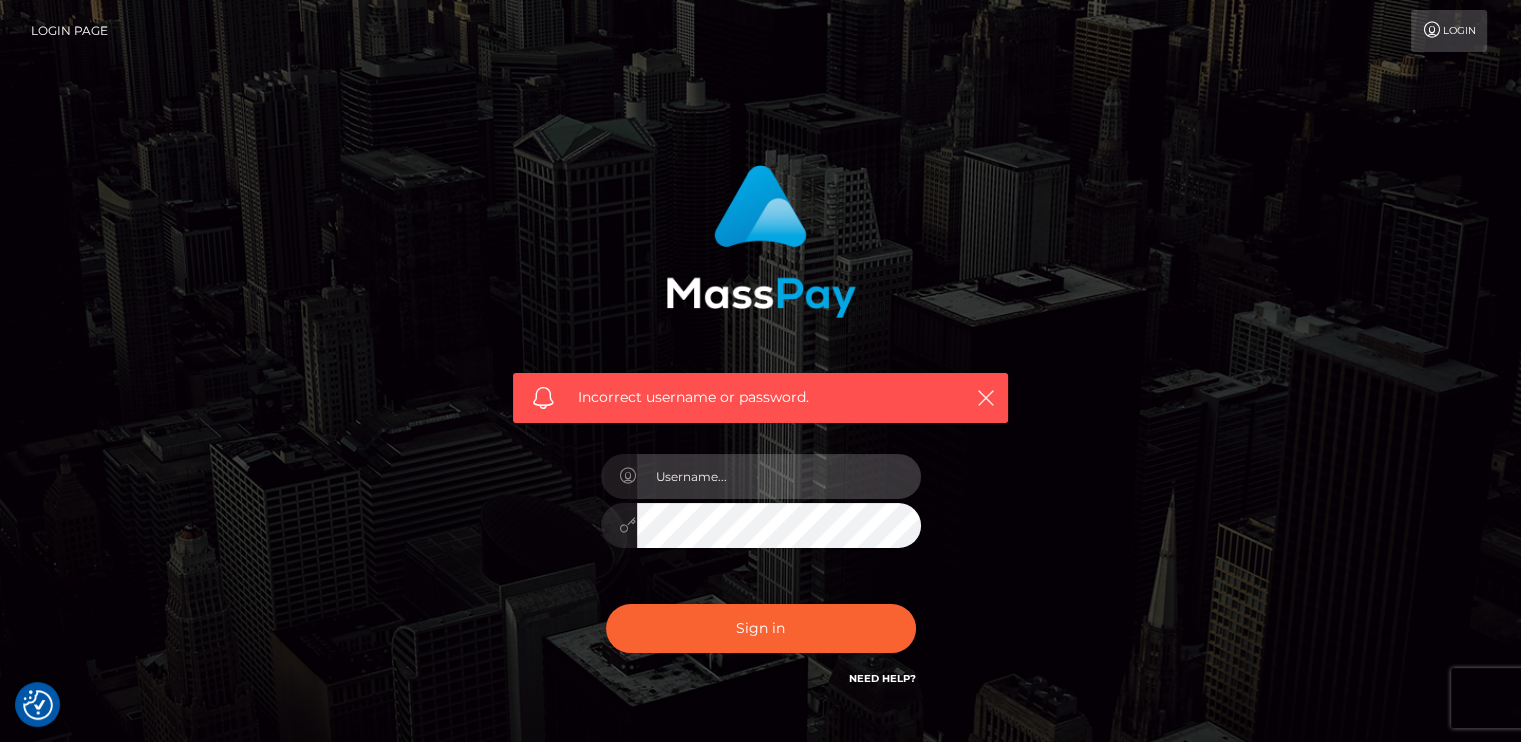 type on "nancynyamoita00@gmail.com" 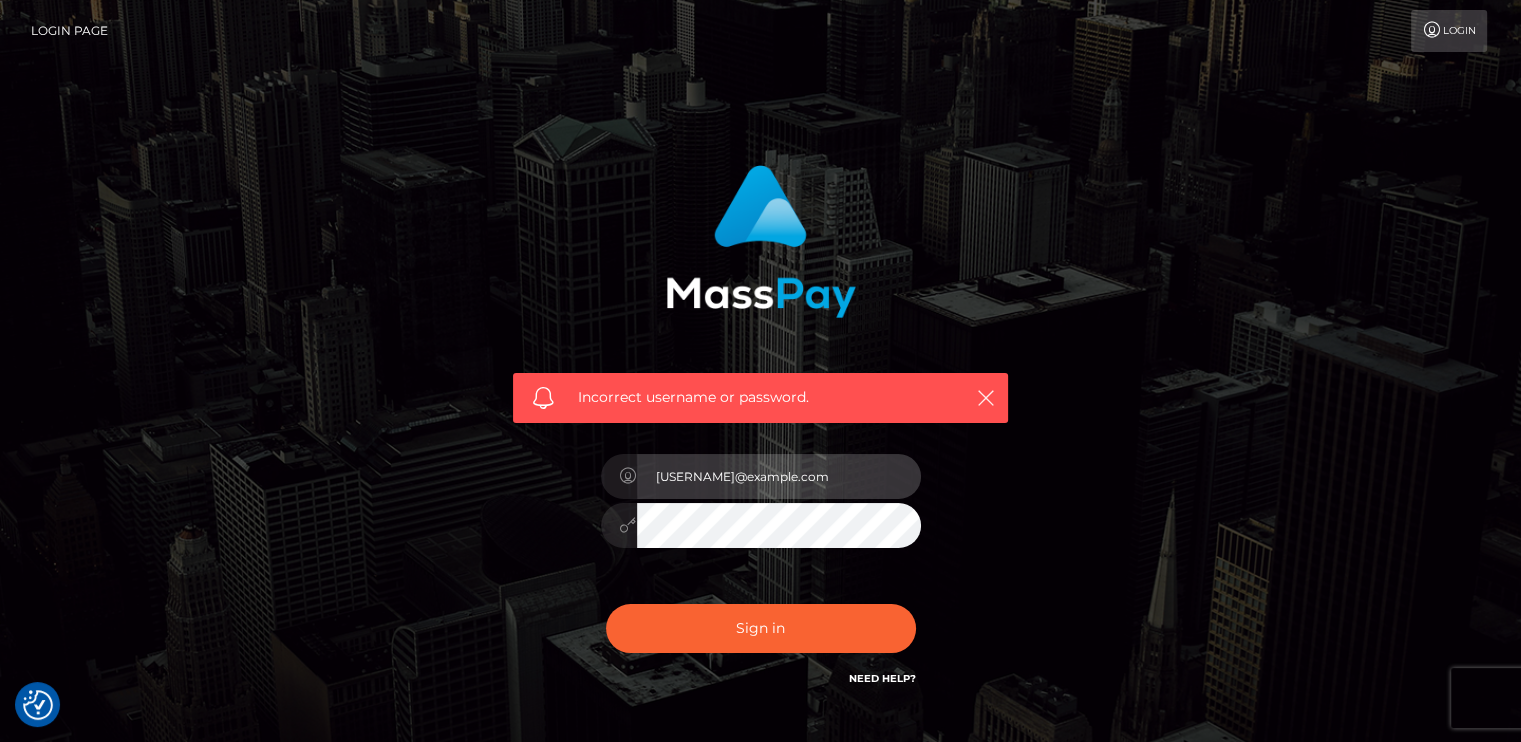 click on "[USERNAME]@example.com" at bounding box center [779, 476] 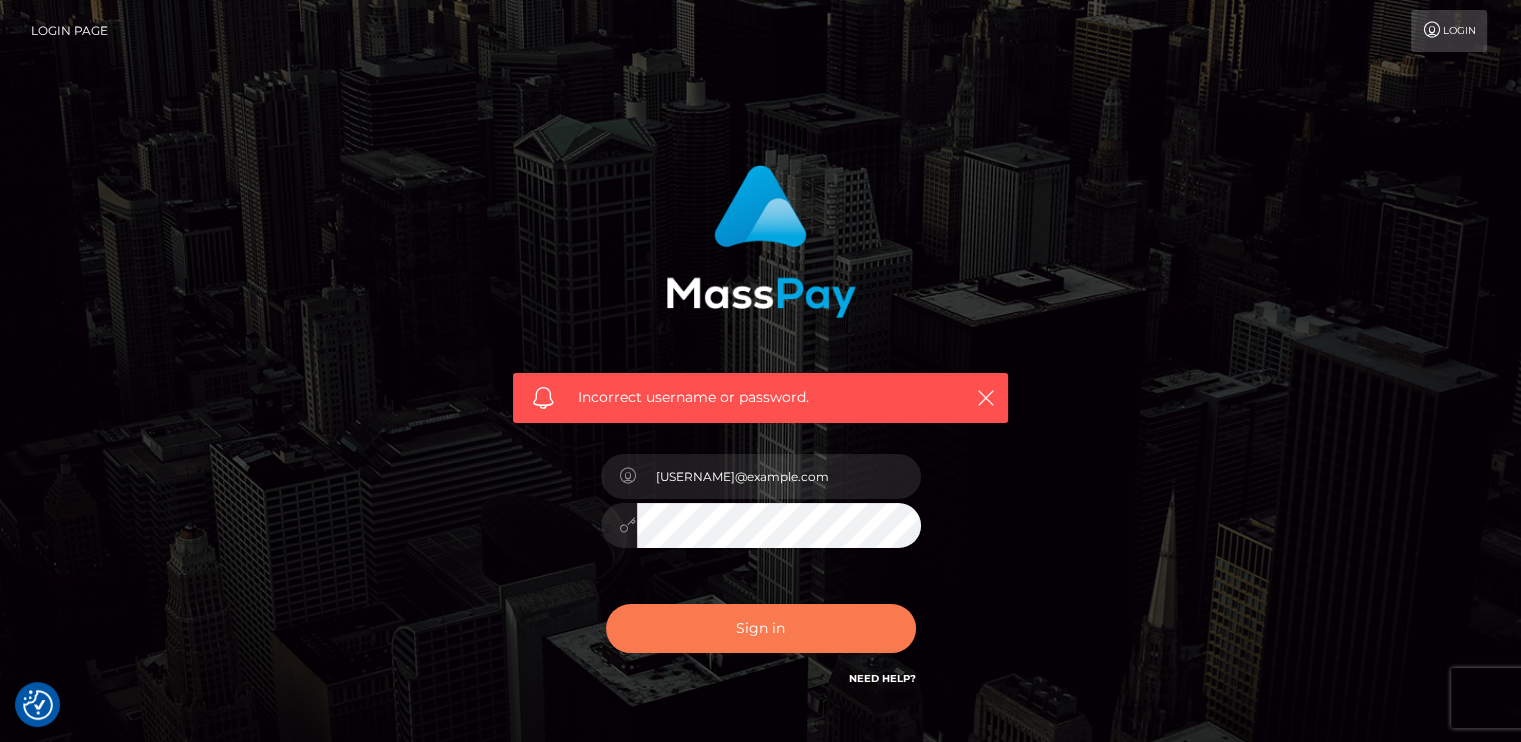 click on "Sign in" at bounding box center [761, 628] 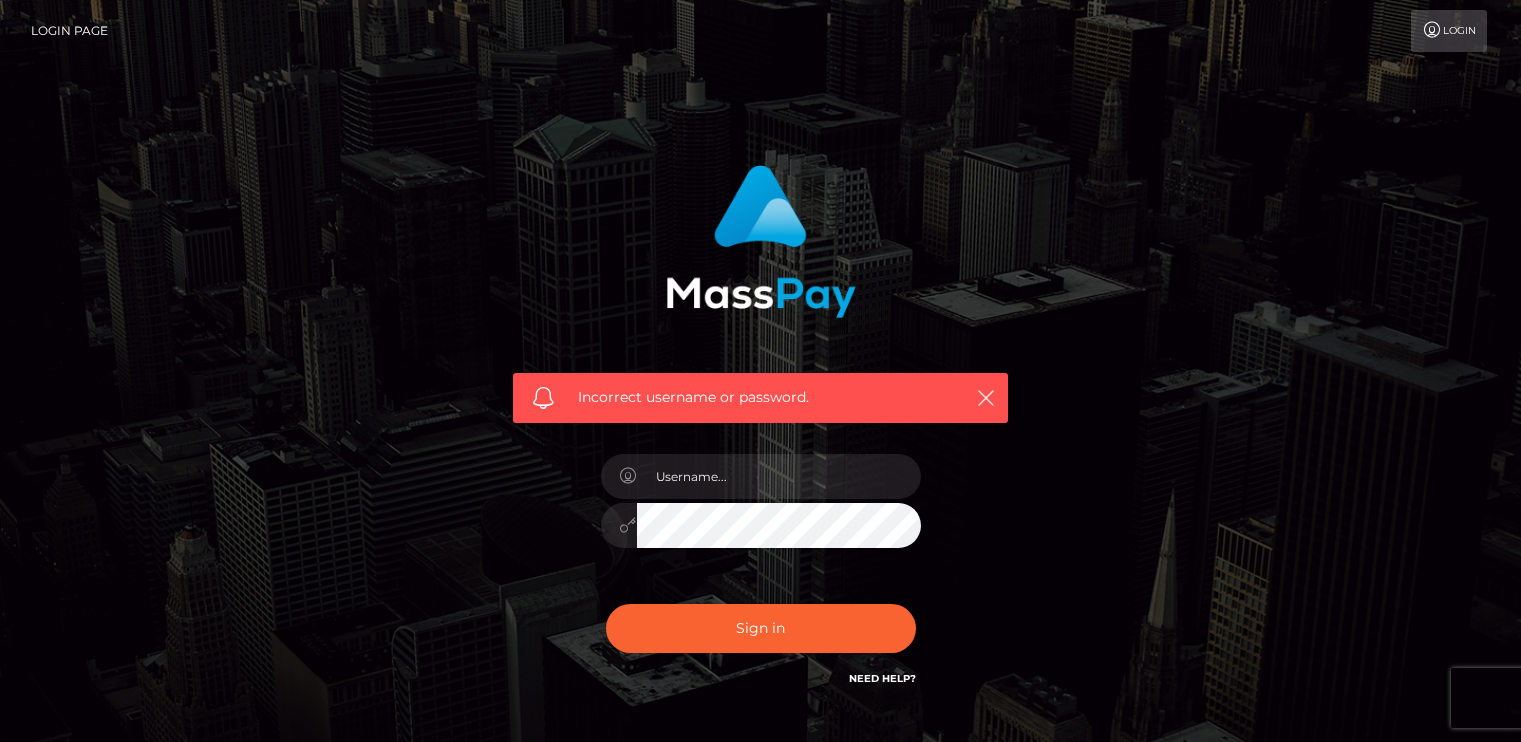 scroll, scrollTop: 0, scrollLeft: 0, axis: both 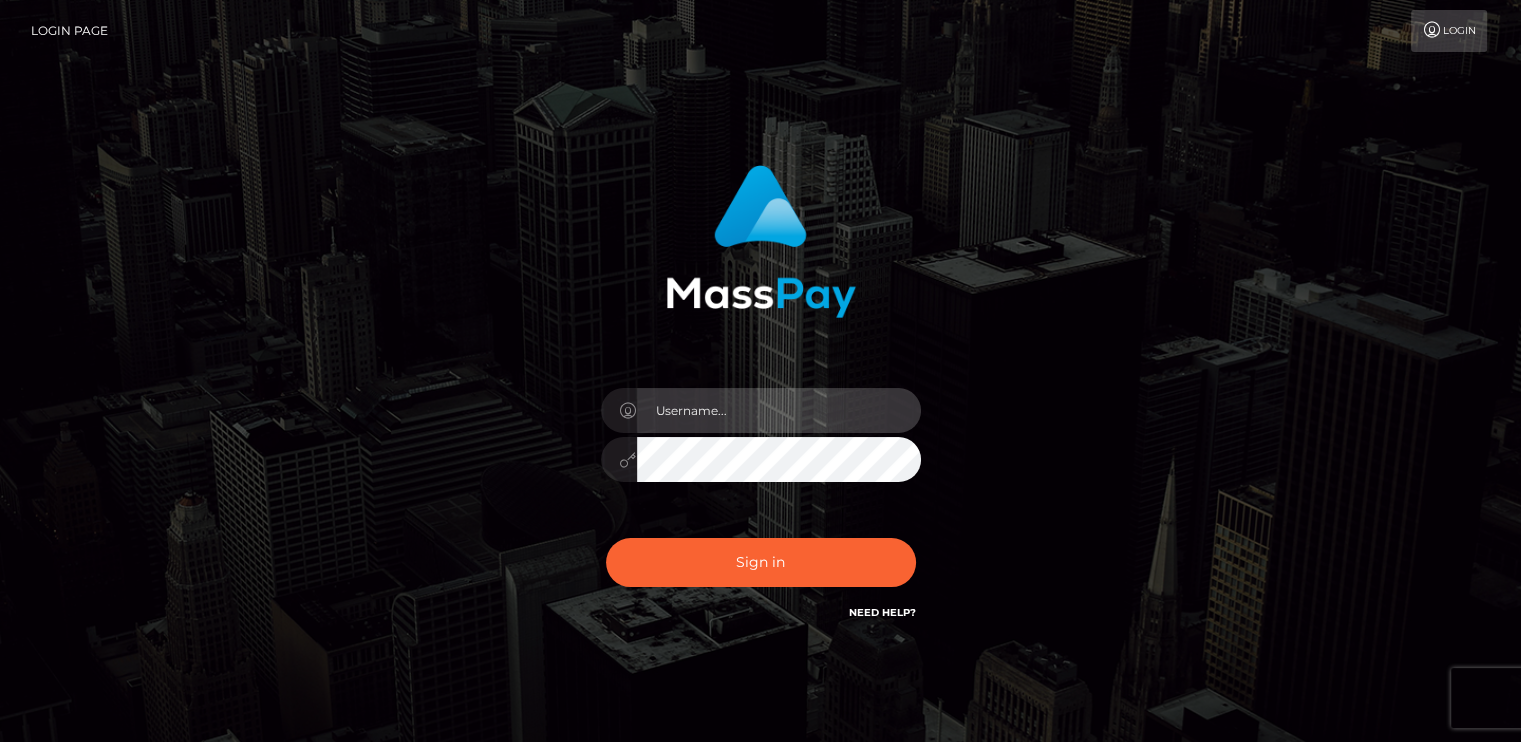 type on "[USERNAME]@example.com" 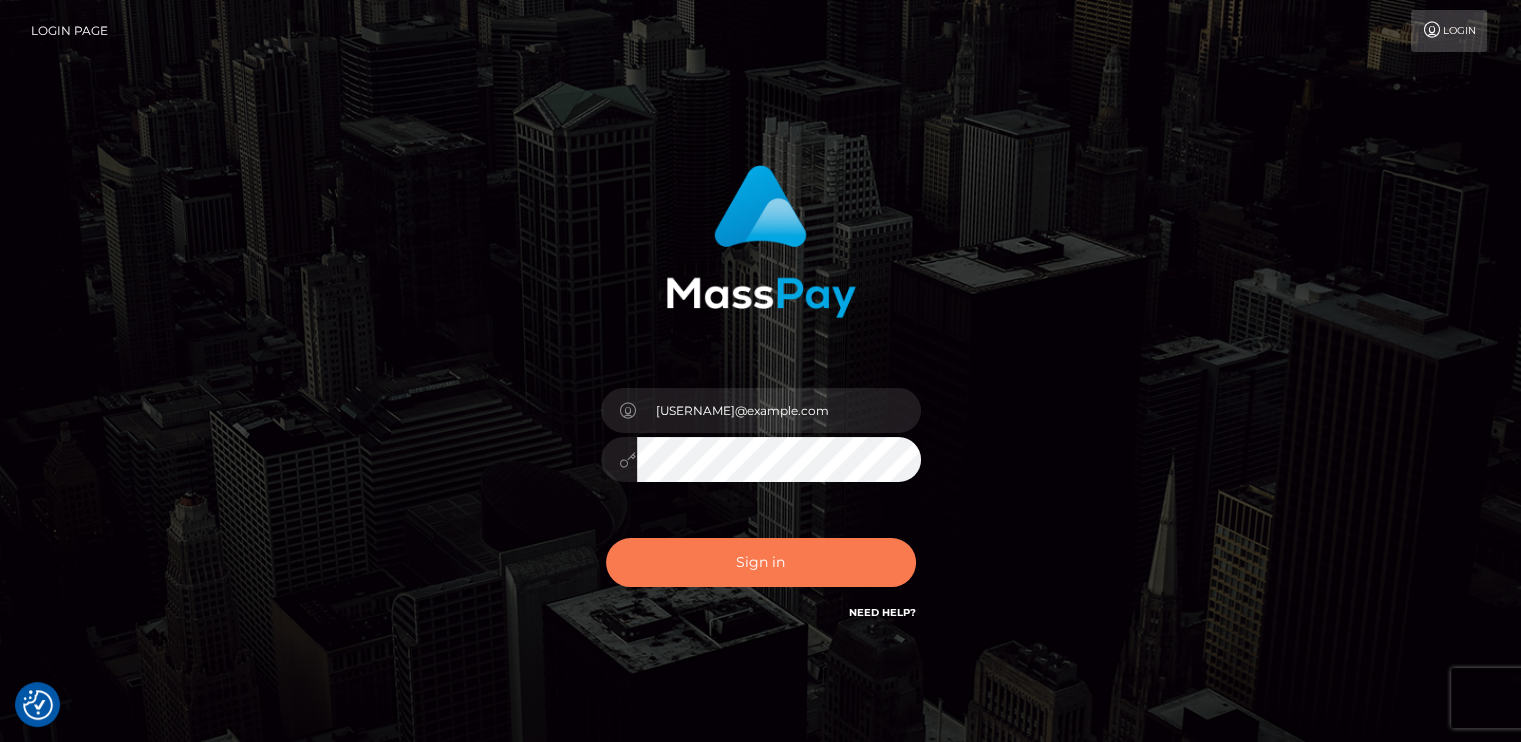 click on "Sign in" at bounding box center [761, 562] 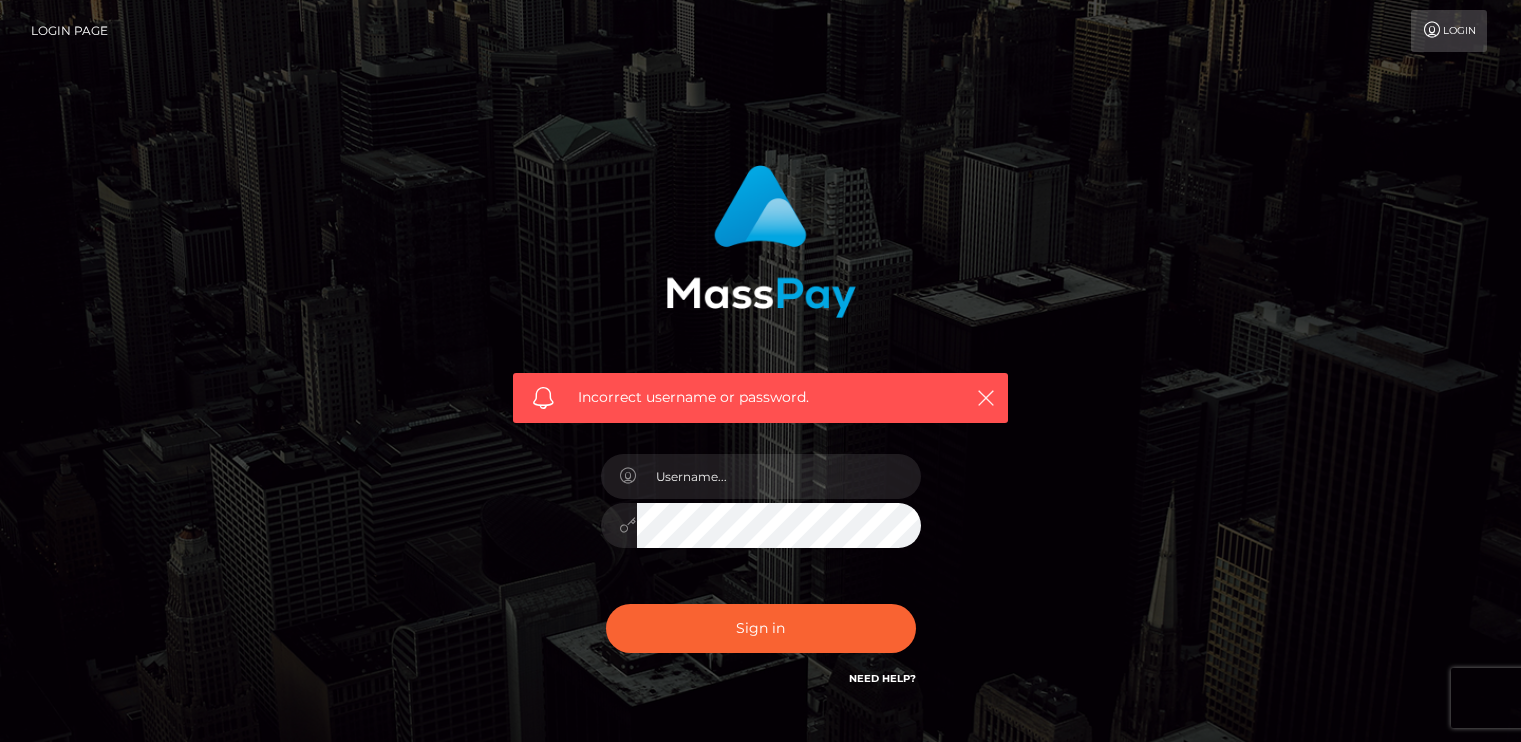 scroll, scrollTop: 0, scrollLeft: 0, axis: both 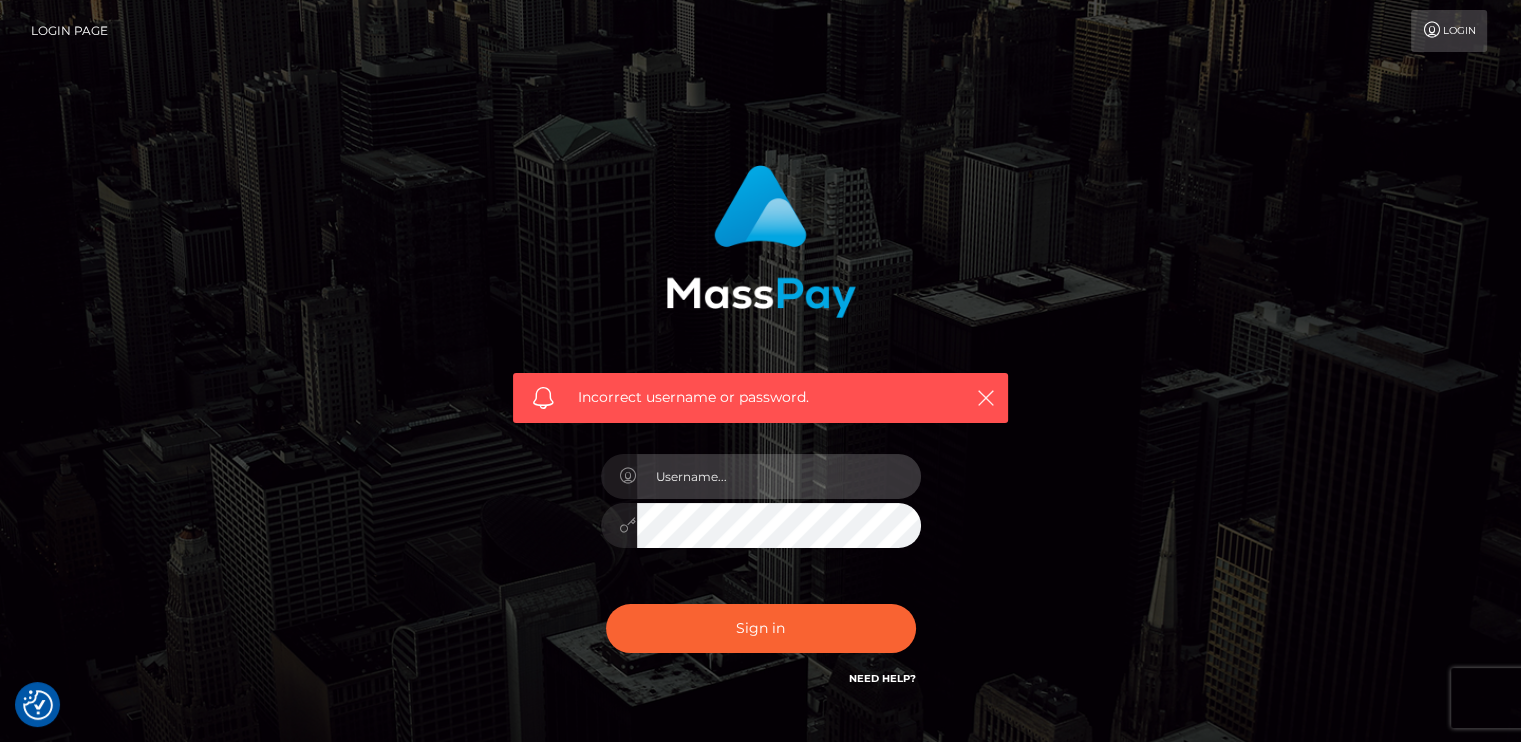 type on "[USERNAME]@example.com" 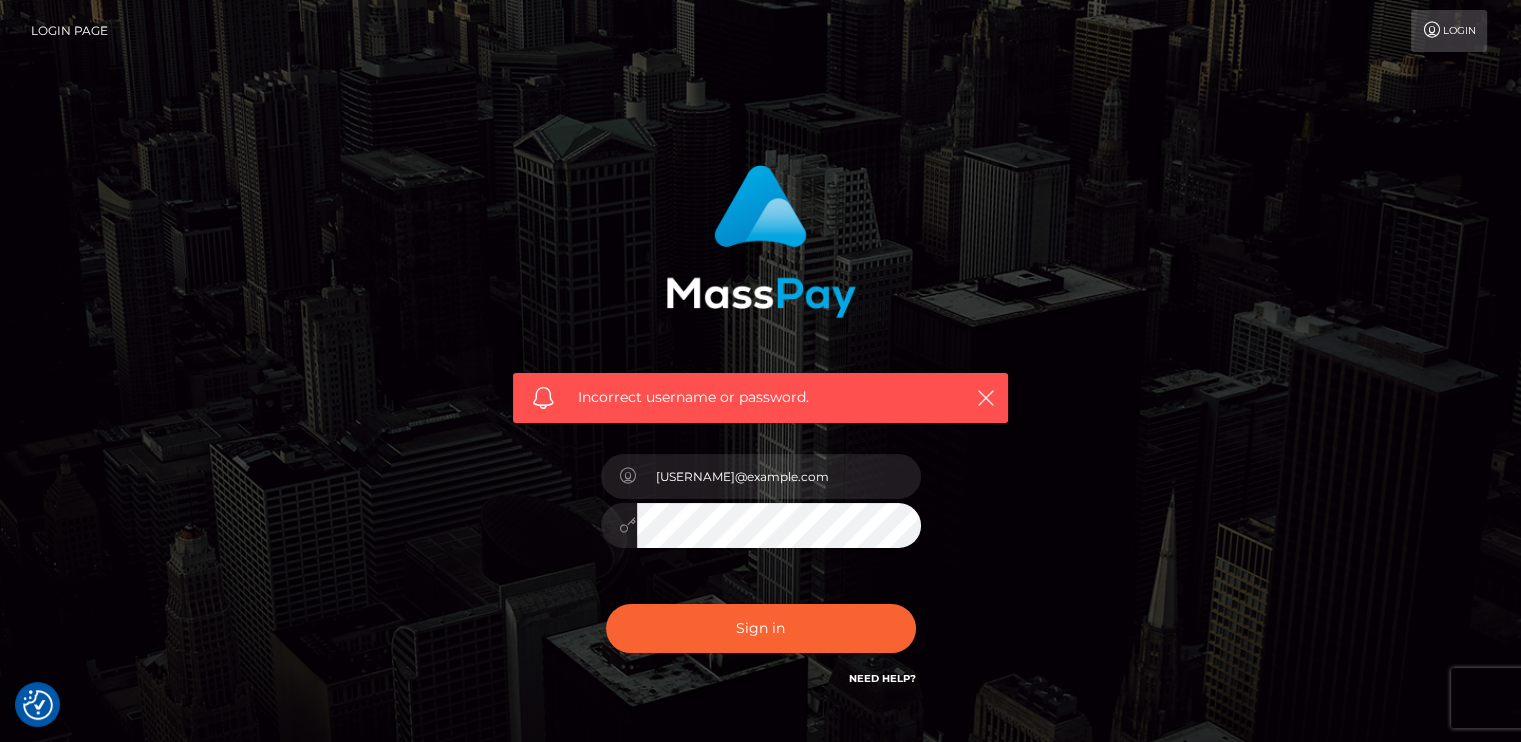 click on "Login" at bounding box center [1449, 31] 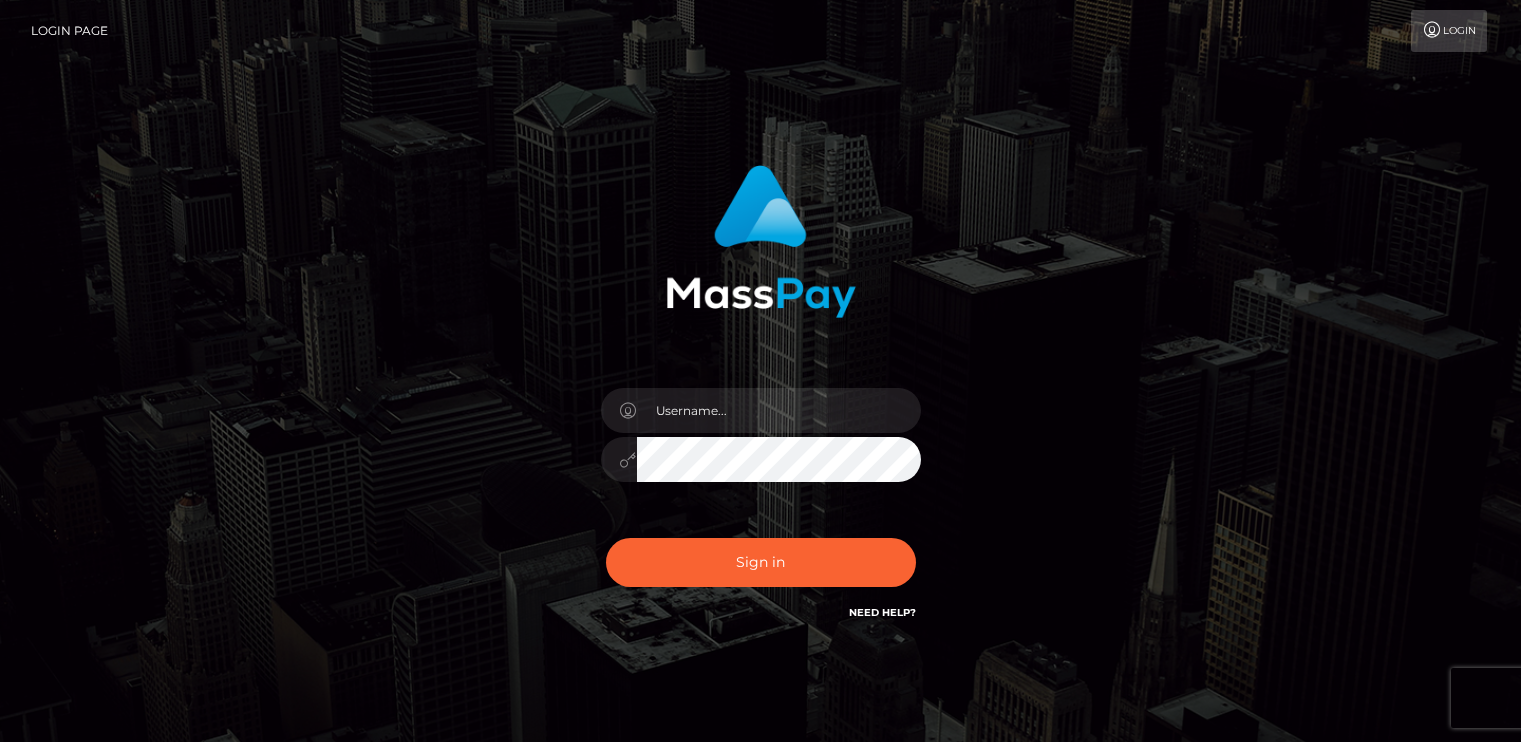 scroll, scrollTop: 0, scrollLeft: 0, axis: both 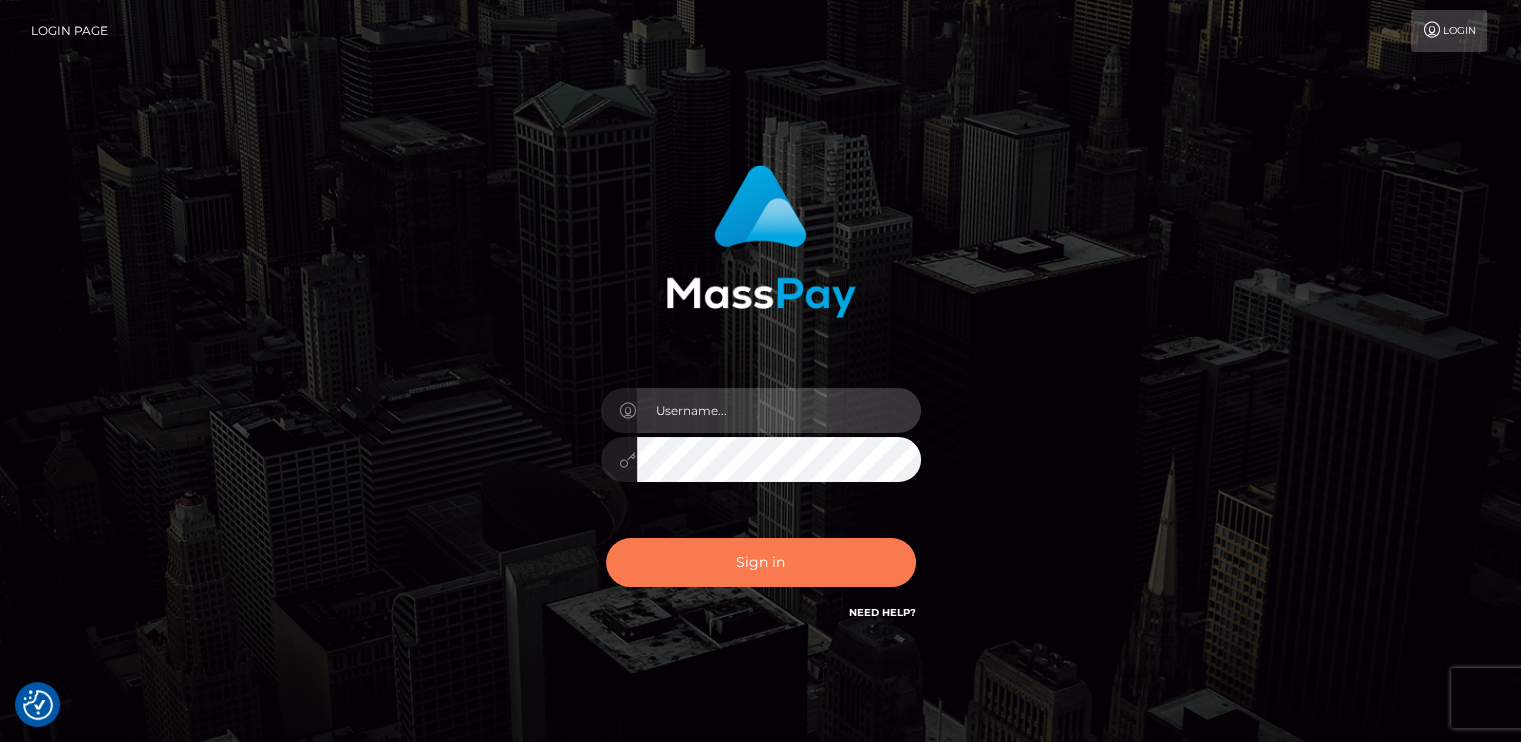 type on "[EMAIL]" 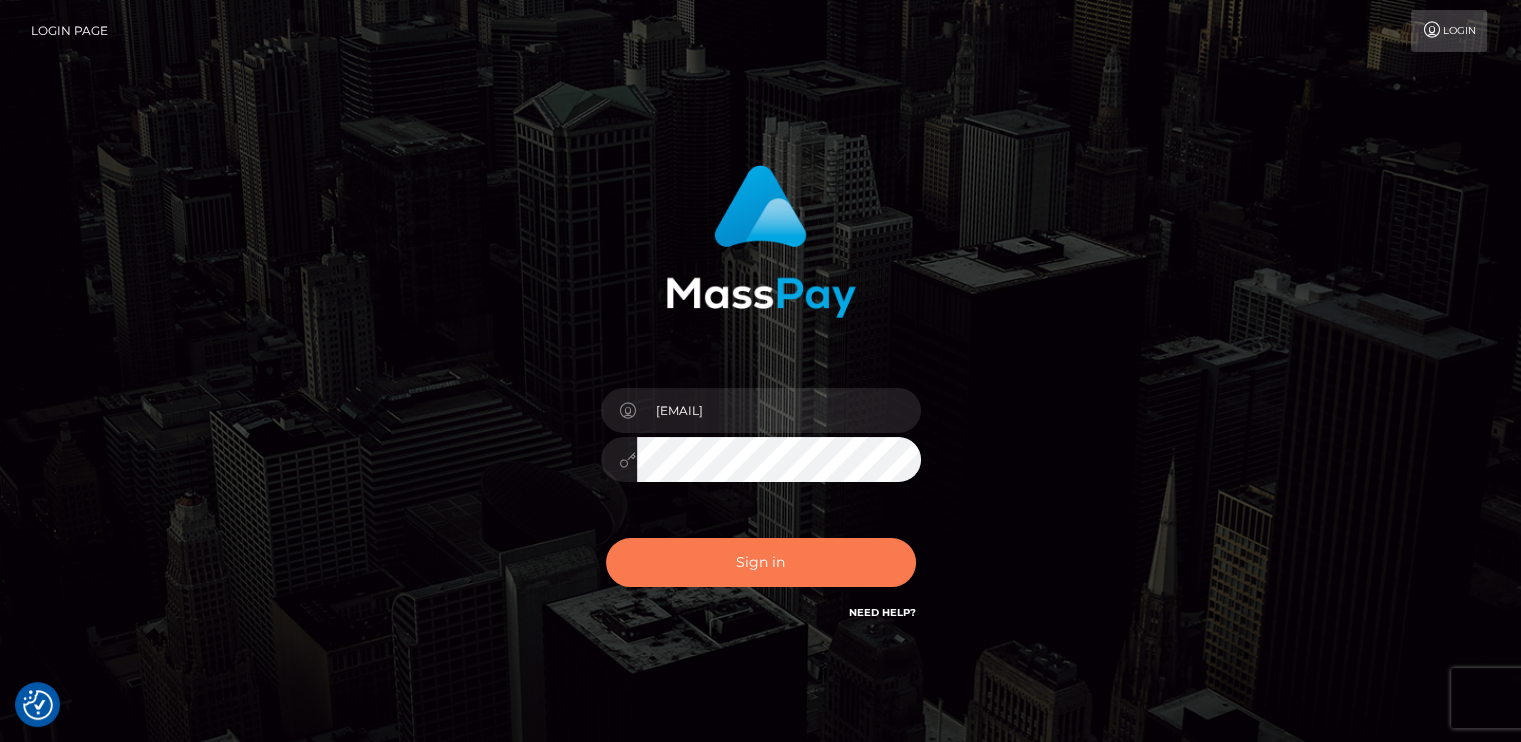 click on "Sign in" at bounding box center [761, 562] 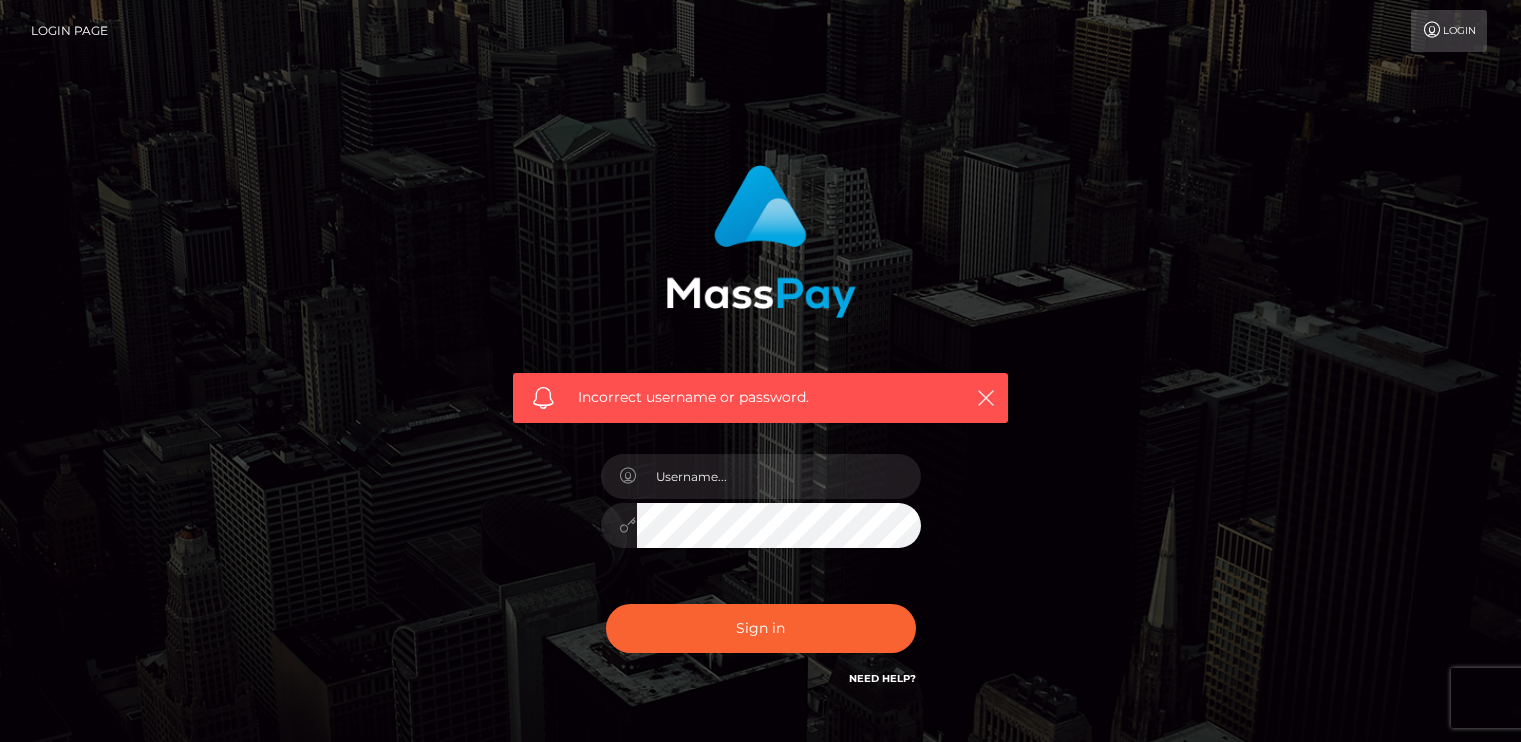 scroll, scrollTop: 0, scrollLeft: 0, axis: both 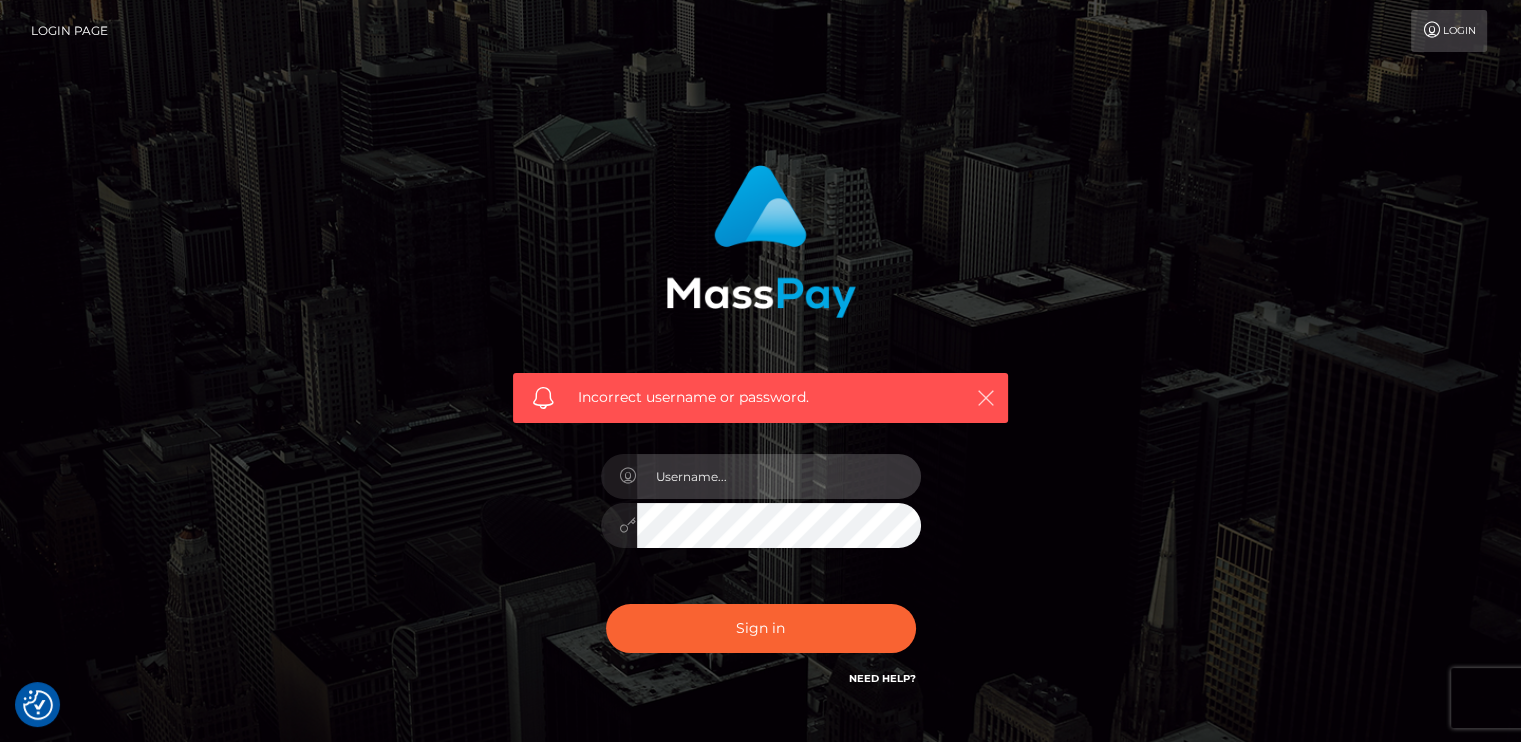 type on "[USERNAME]@example.com" 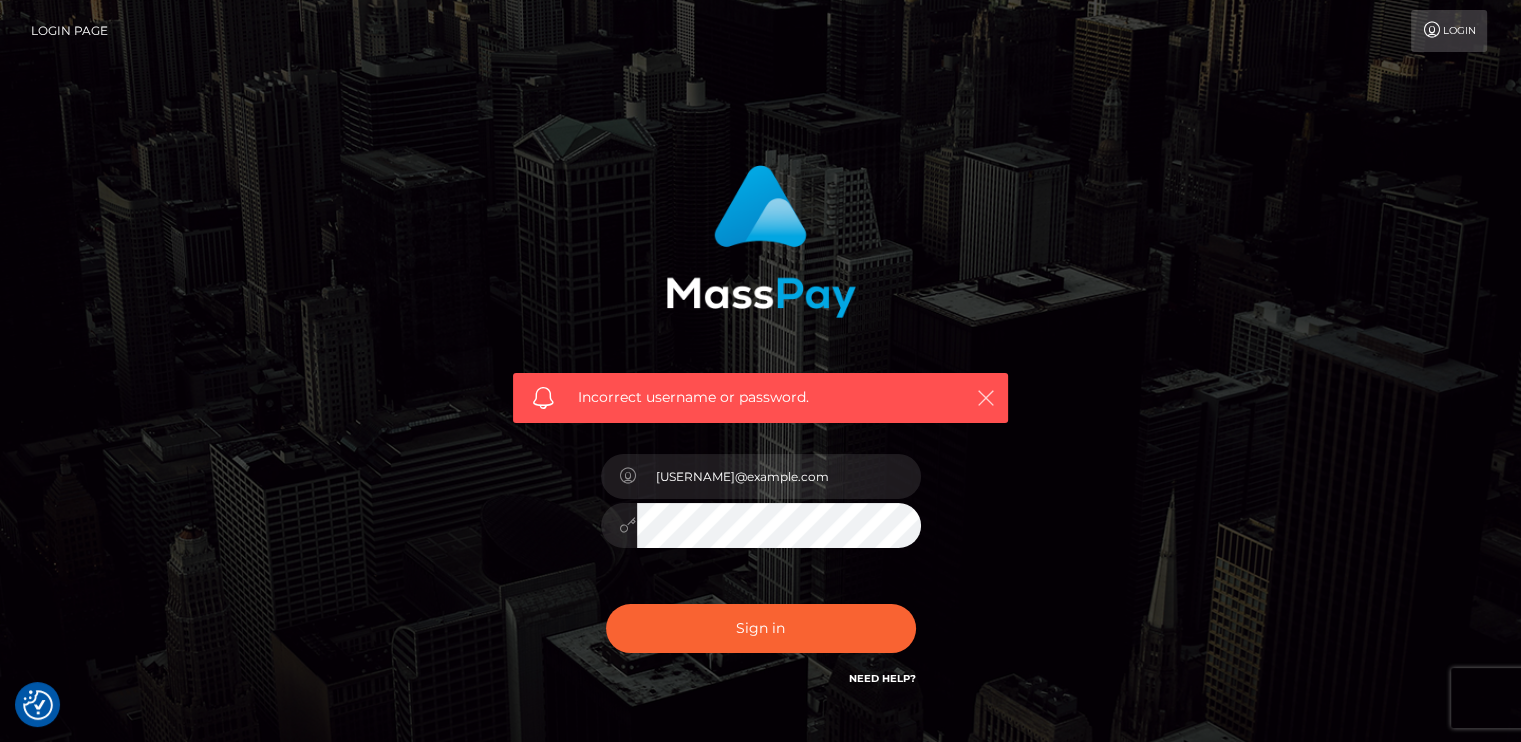 click at bounding box center [986, 398] 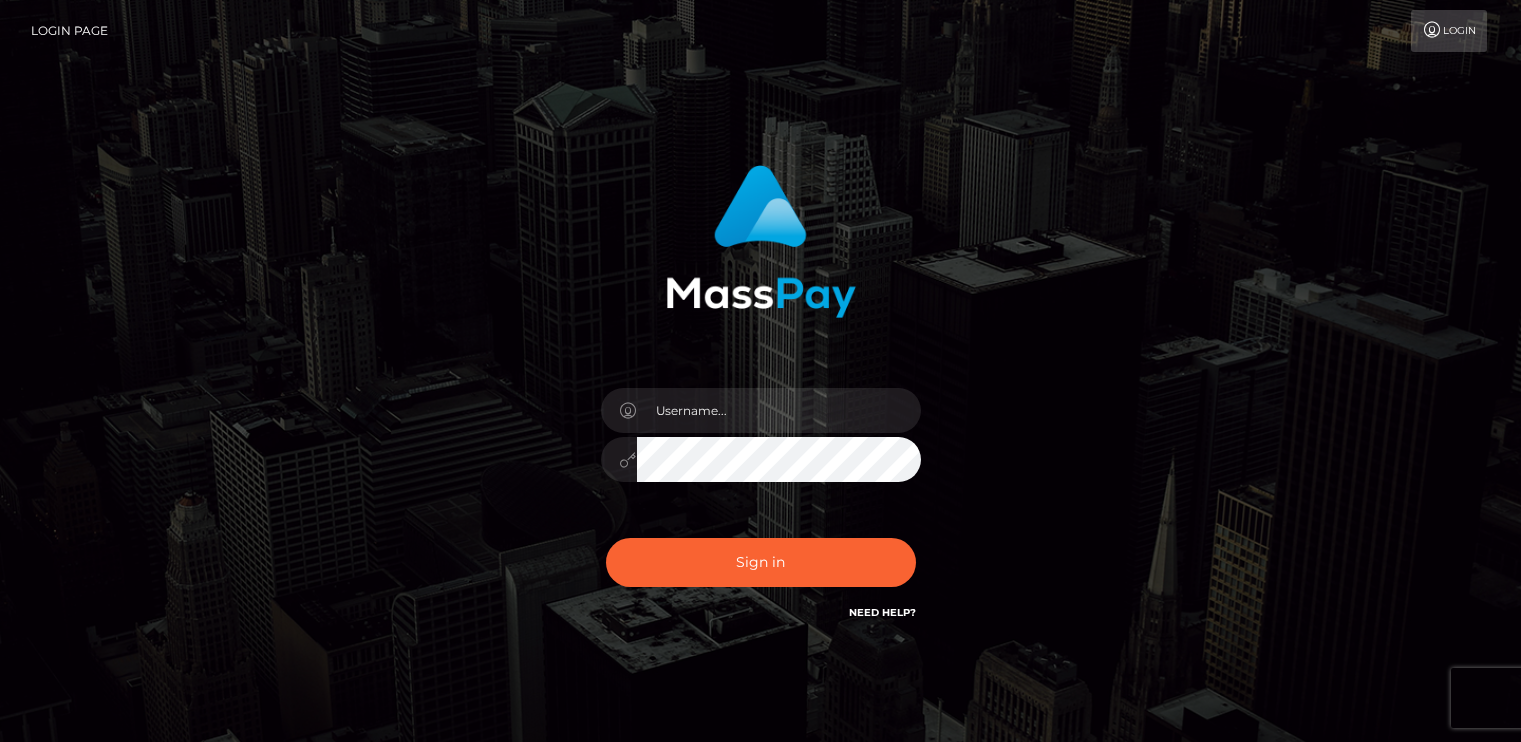 scroll, scrollTop: 0, scrollLeft: 0, axis: both 